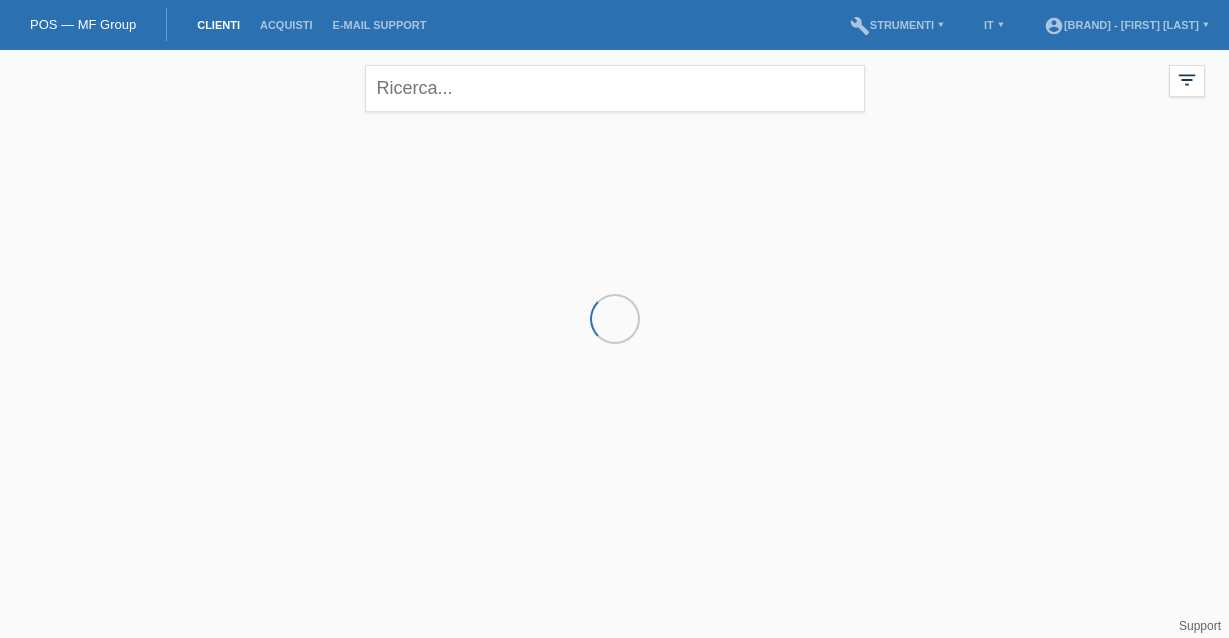 scroll, scrollTop: 0, scrollLeft: 0, axis: both 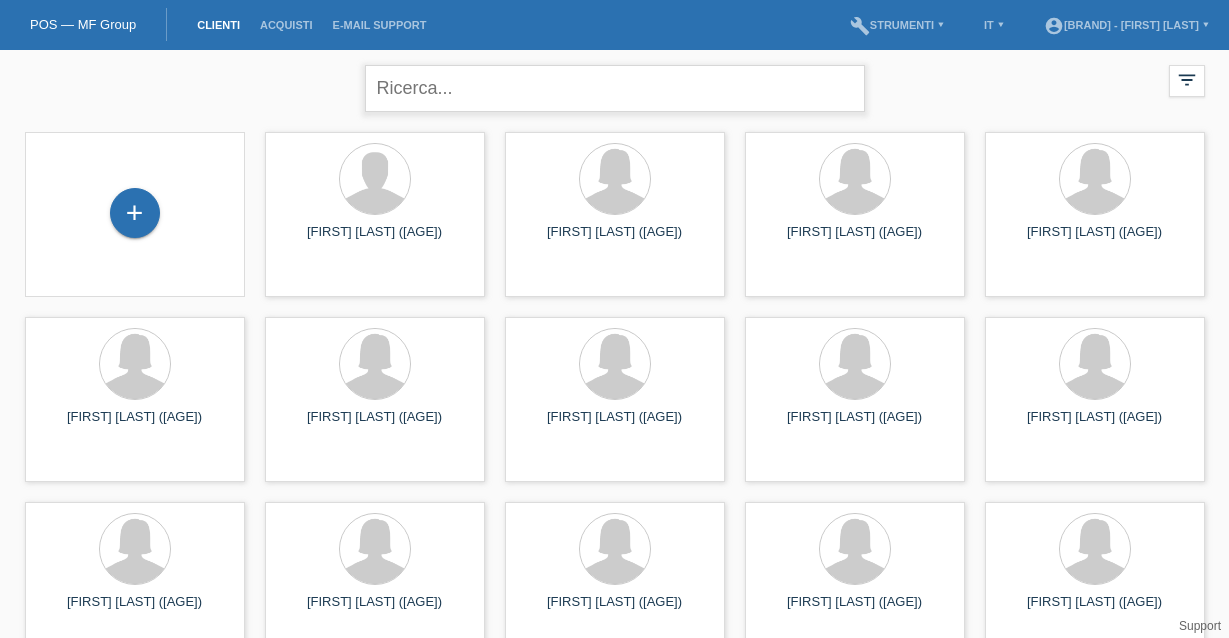 click at bounding box center (615, 88) 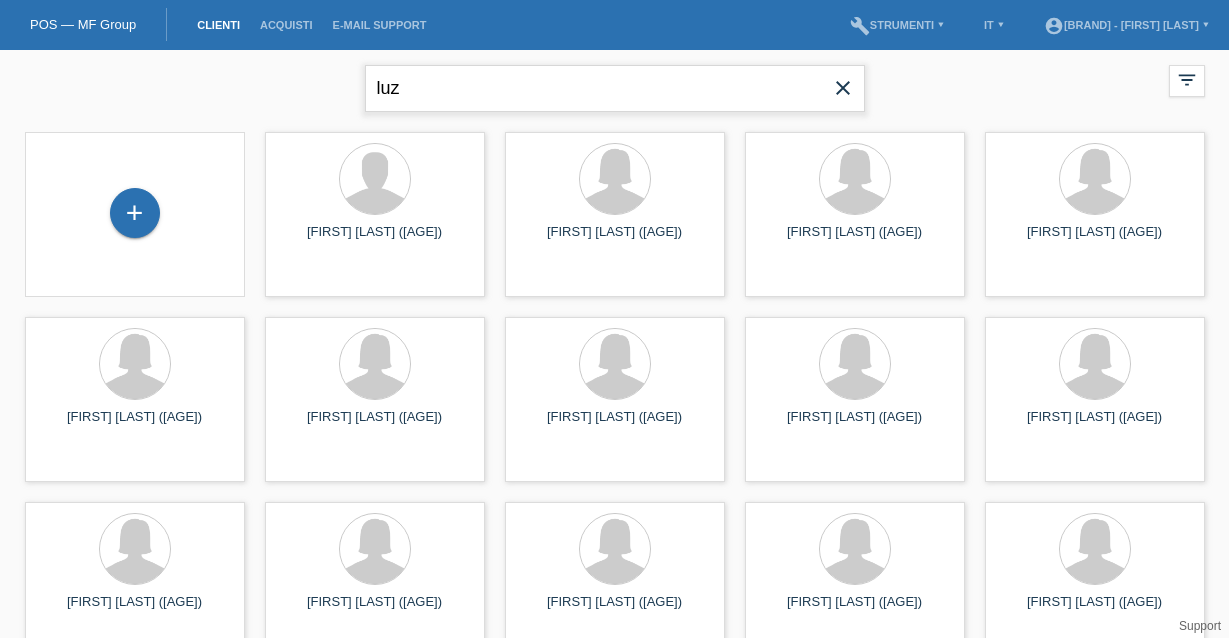 type on "[FIRST] [LAST]" 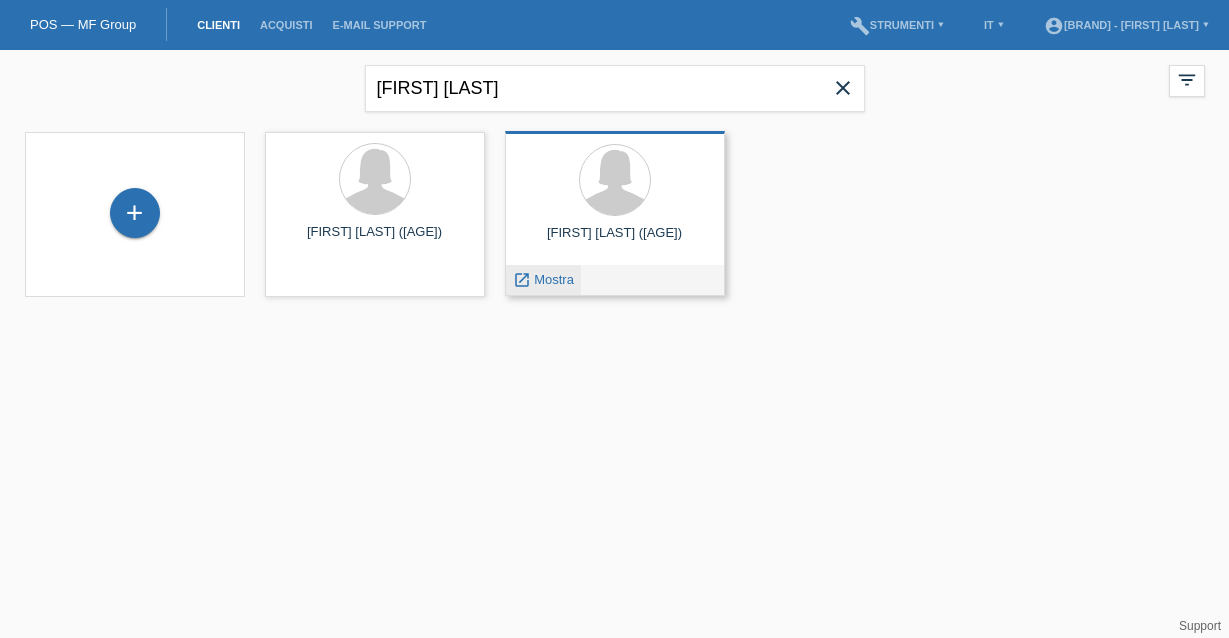 click on "Mostra" at bounding box center (314, 310) 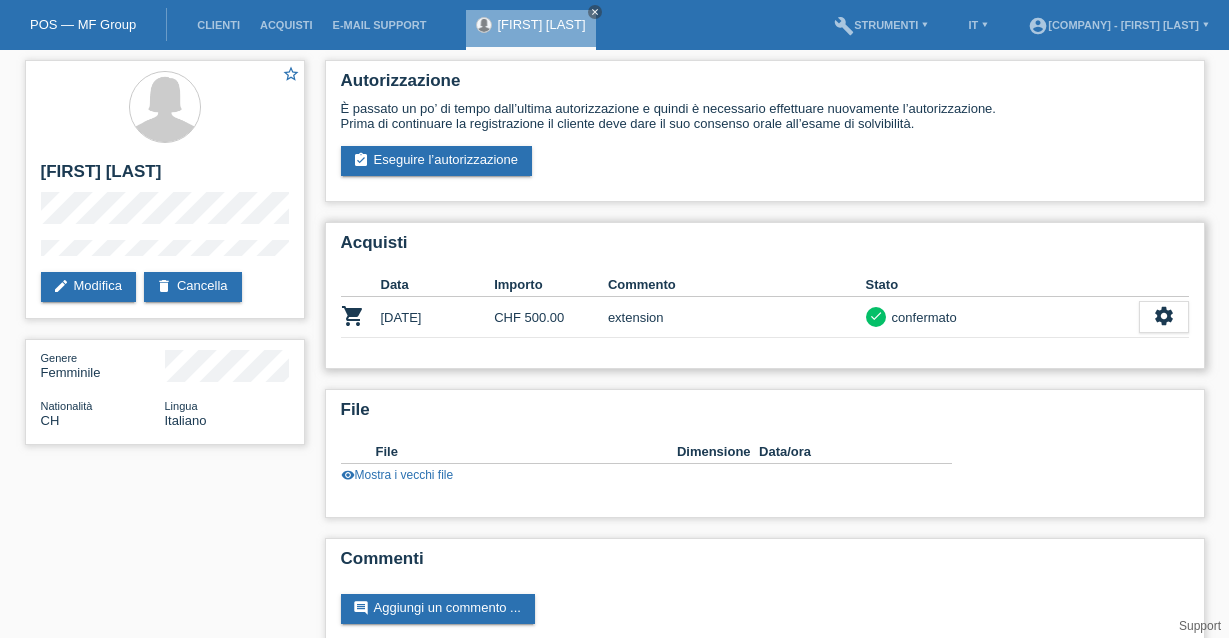 scroll, scrollTop: 0, scrollLeft: 0, axis: both 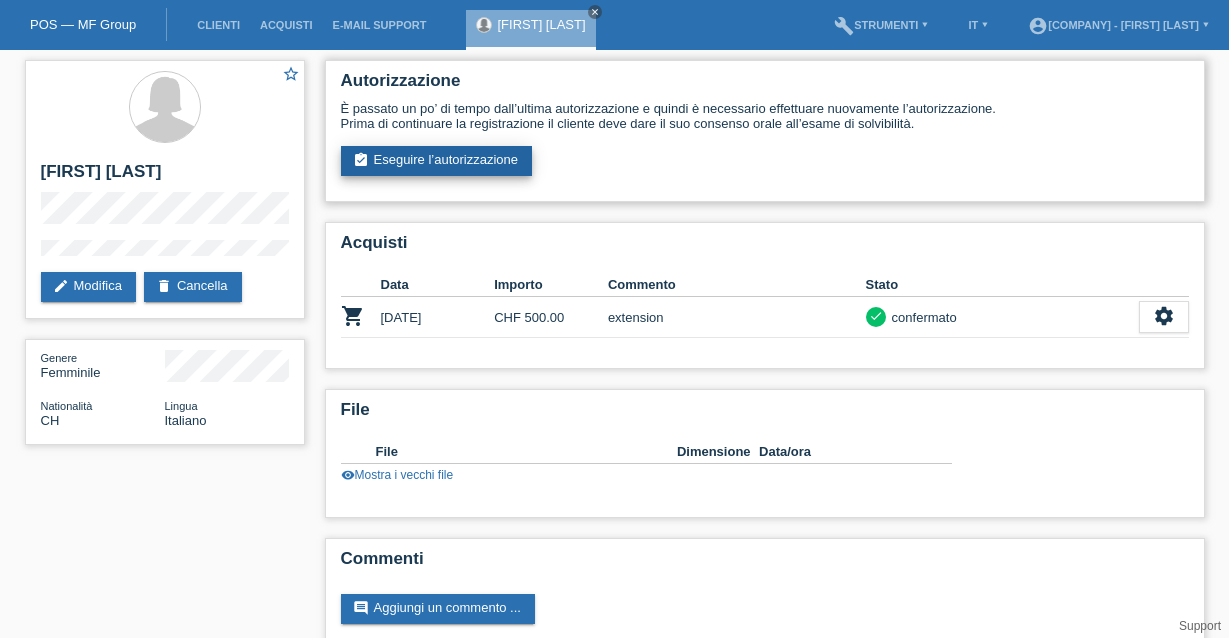 click on "assignment_turned_in  Eseguire l’autorizzazione" at bounding box center [437, 161] 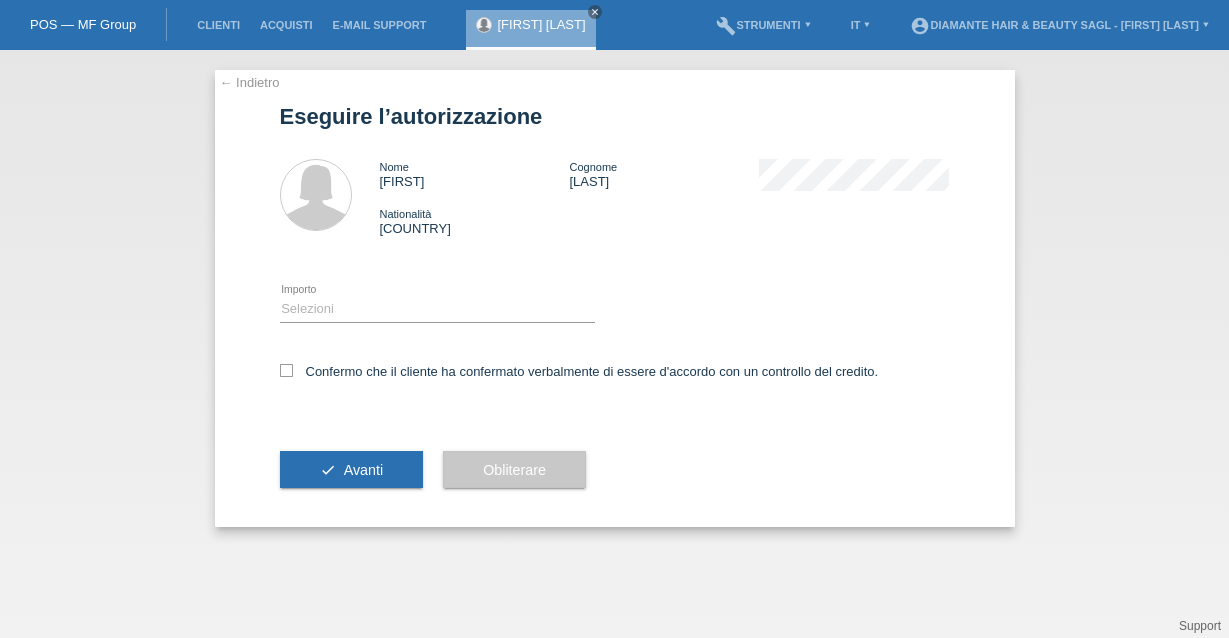 scroll, scrollTop: 0, scrollLeft: 0, axis: both 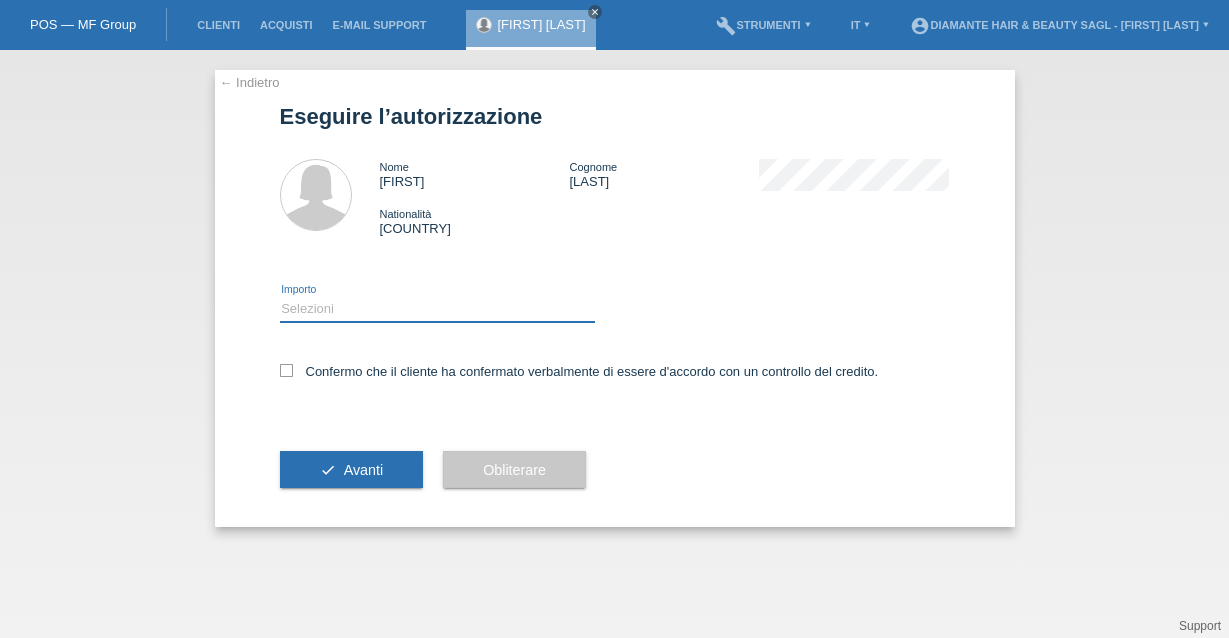 click on "Selezioni
CHF 1.00 - CHF 499.00
CHF 500.00 - CHF 1'749.00
CHF 1'750.00 - CHF 3'000.00" at bounding box center [437, 309] 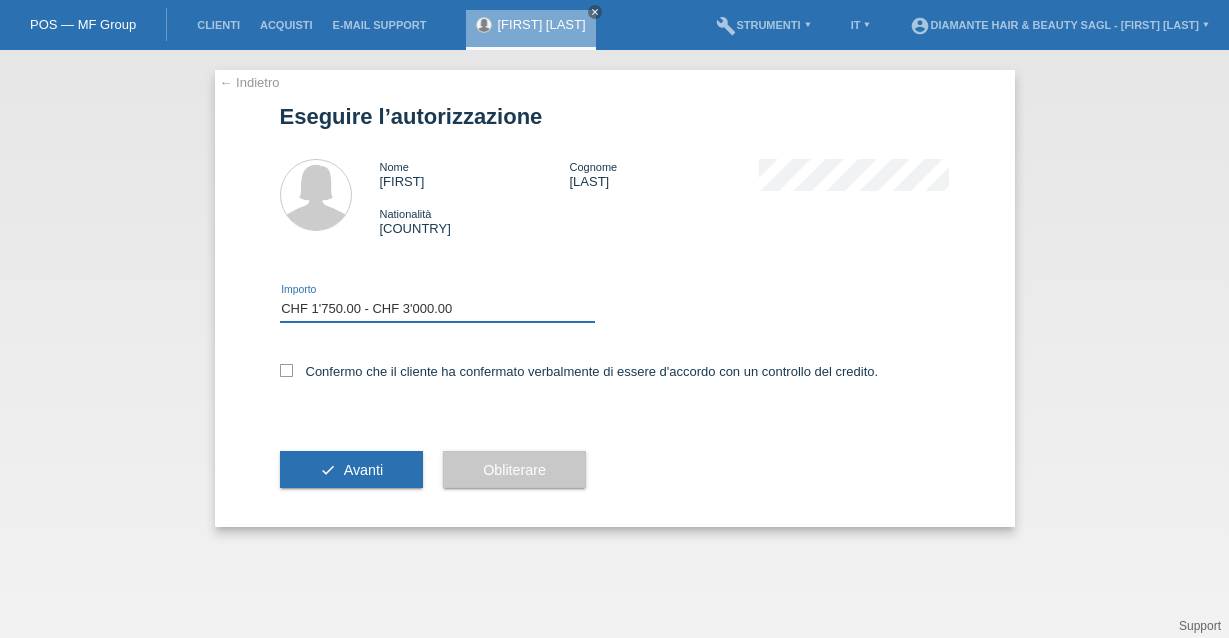 click on "Selezioni
CHF 1.00 - CHF 499.00
CHF 500.00 - CHF 1'749.00
CHF 1'750.00 - CHF 3'000.00" at bounding box center (437, 309) 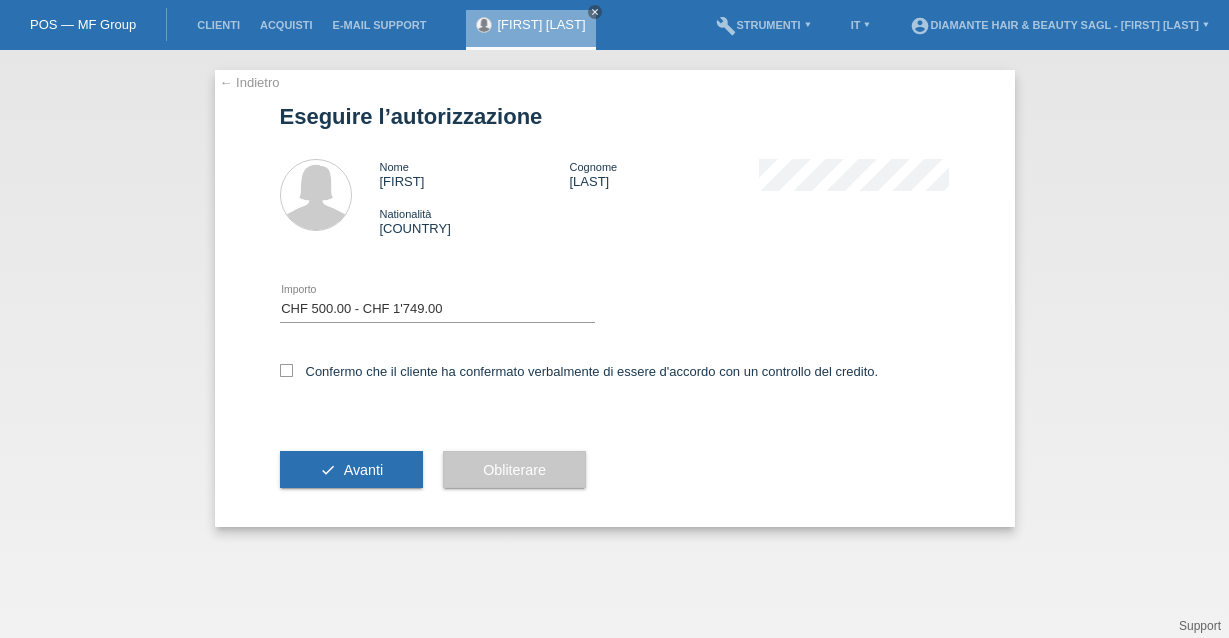 drag, startPoint x: 291, startPoint y: 373, endPoint x: 317, endPoint y: 359, distance: 29.529646 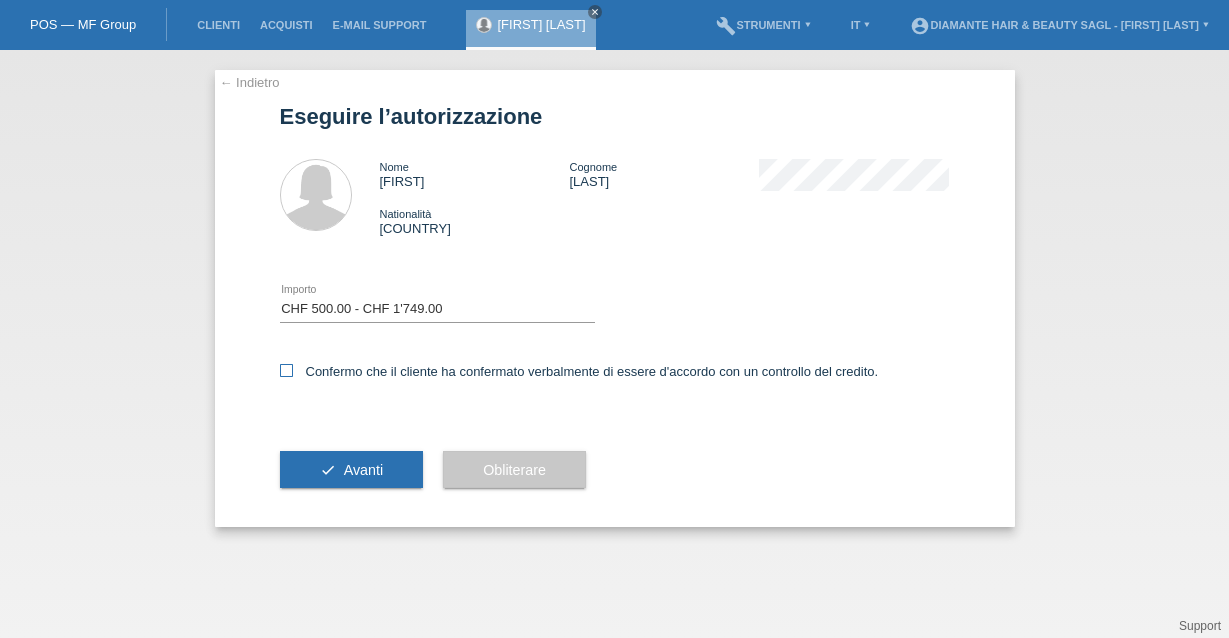 click at bounding box center [286, 370] 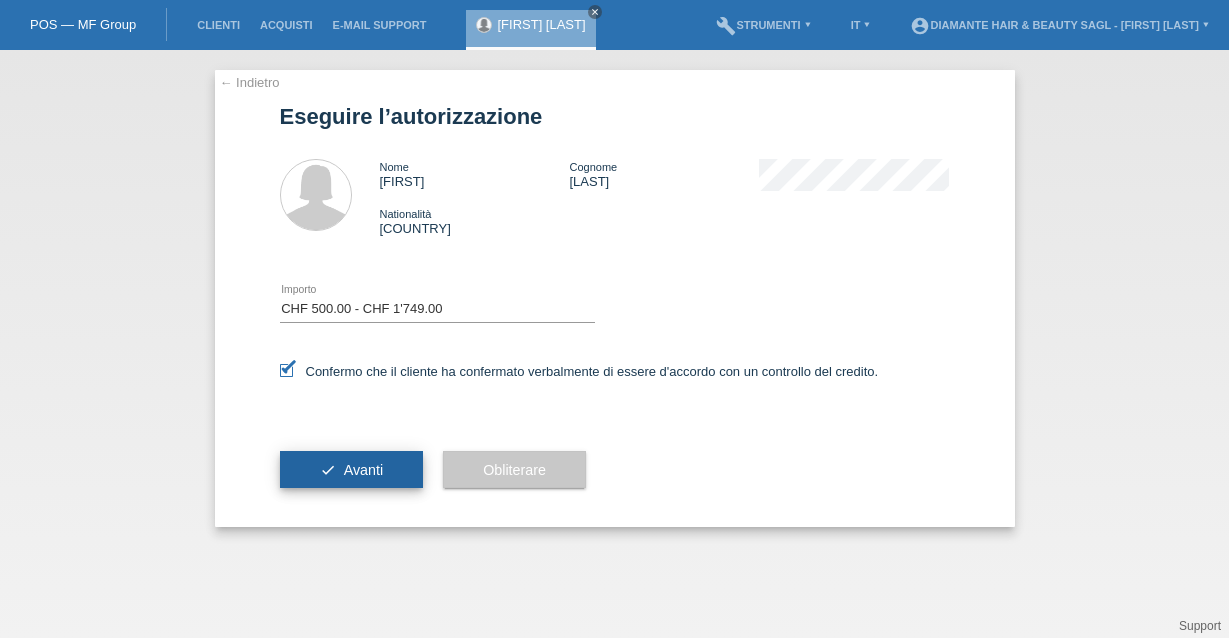 click on "Avanti" at bounding box center [363, 470] 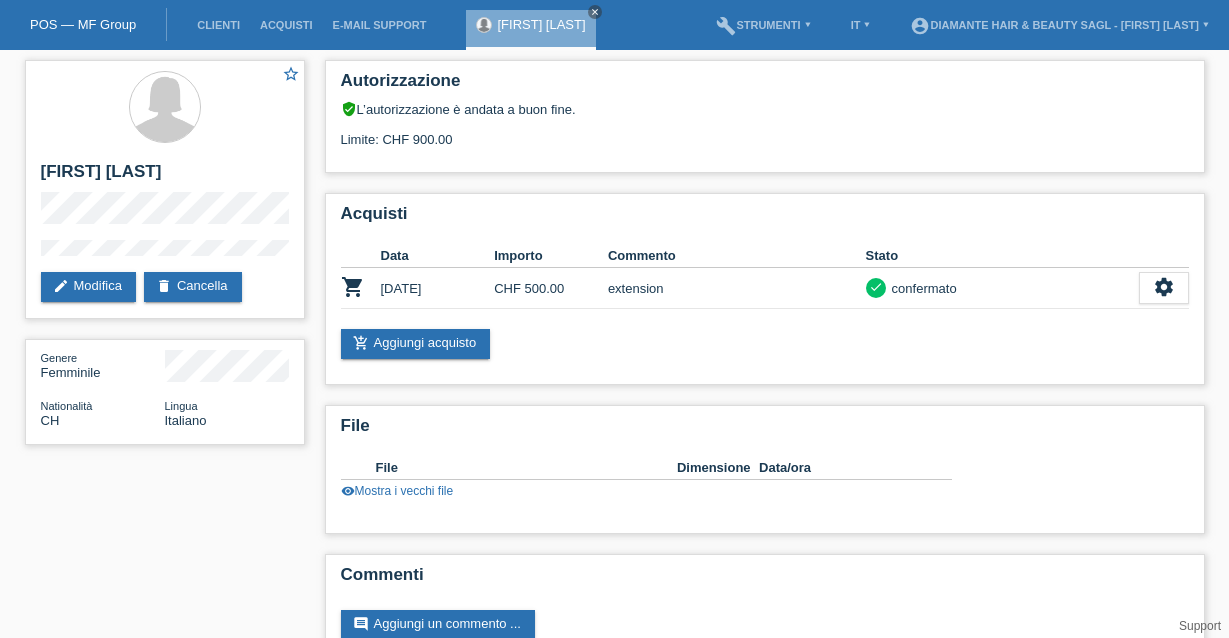 scroll, scrollTop: 0, scrollLeft: 0, axis: both 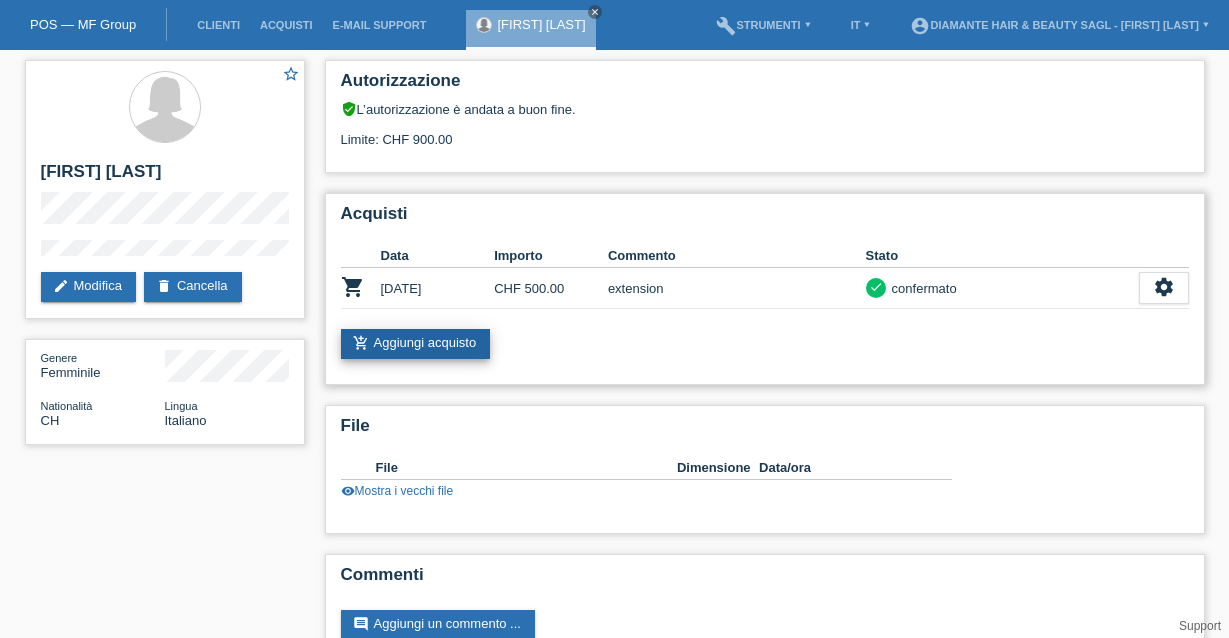 click on "add_shopping_cart  Aggiungi acquisto" at bounding box center (416, 344) 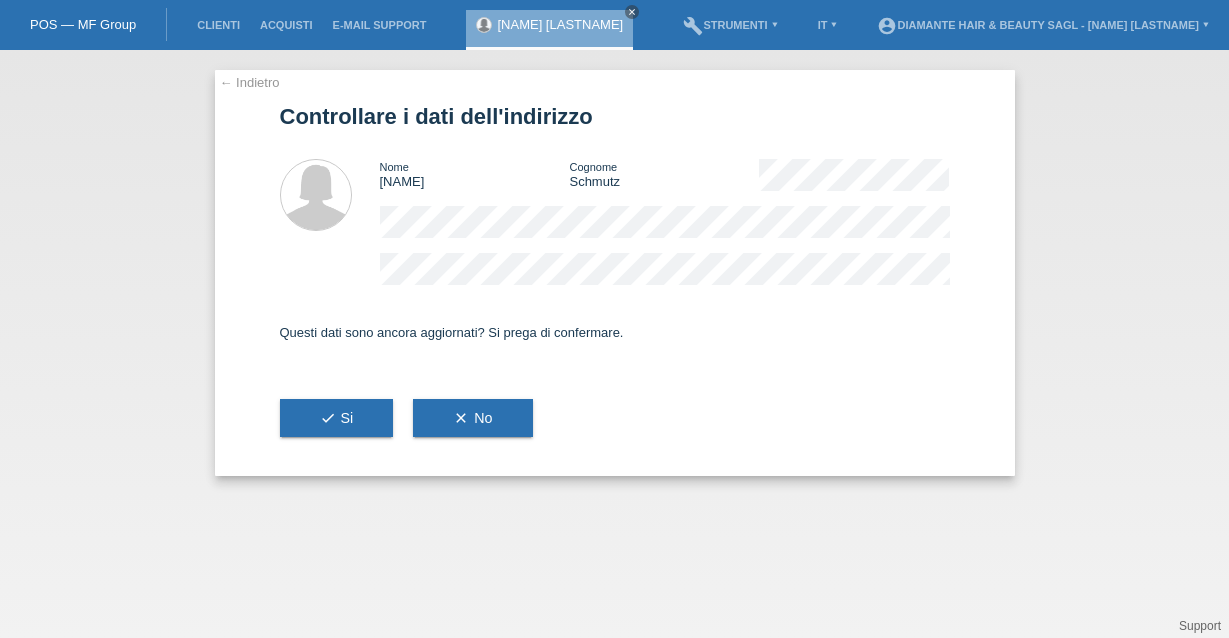 scroll, scrollTop: 0, scrollLeft: 0, axis: both 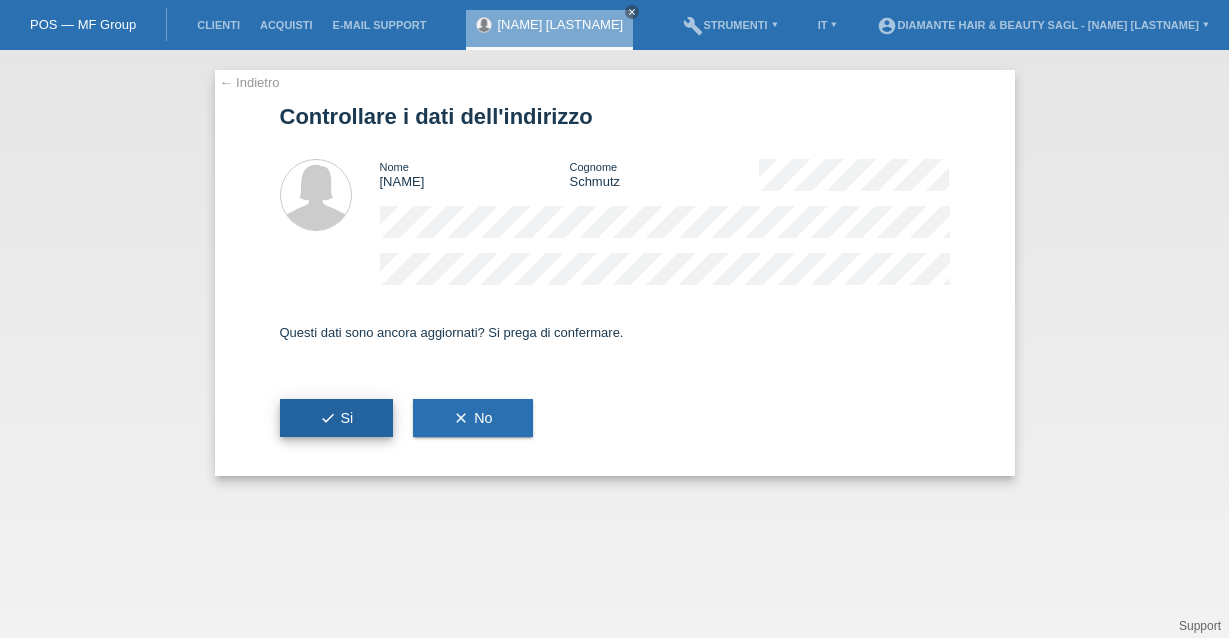 click on "check  Si" at bounding box center (337, 418) 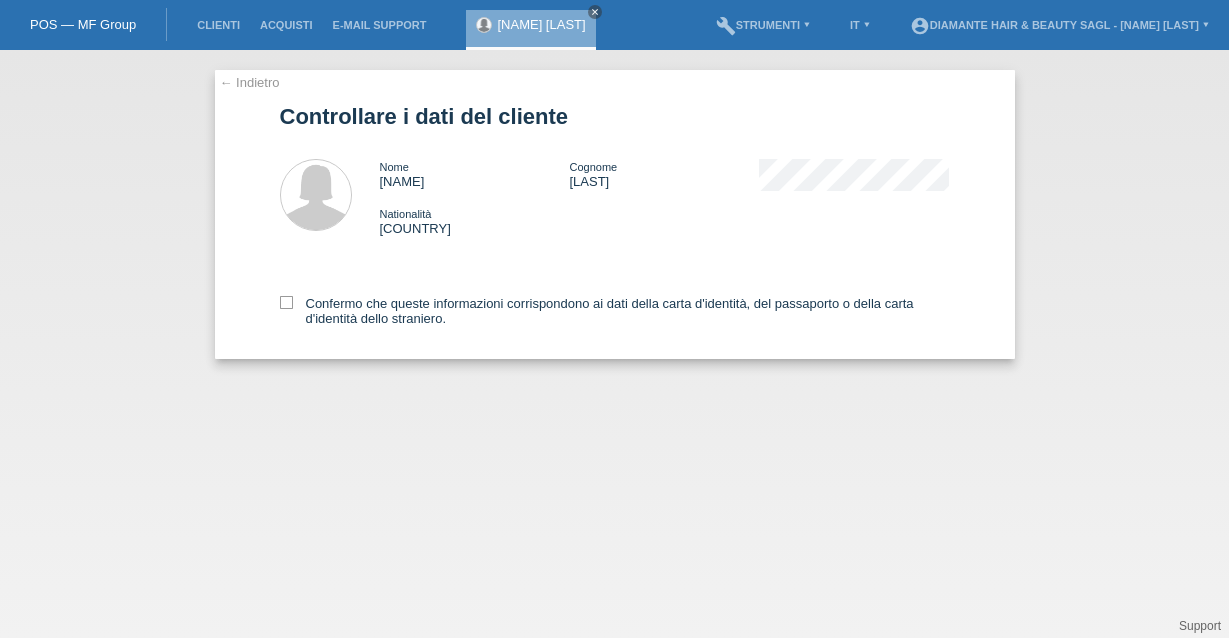 scroll, scrollTop: 0, scrollLeft: 0, axis: both 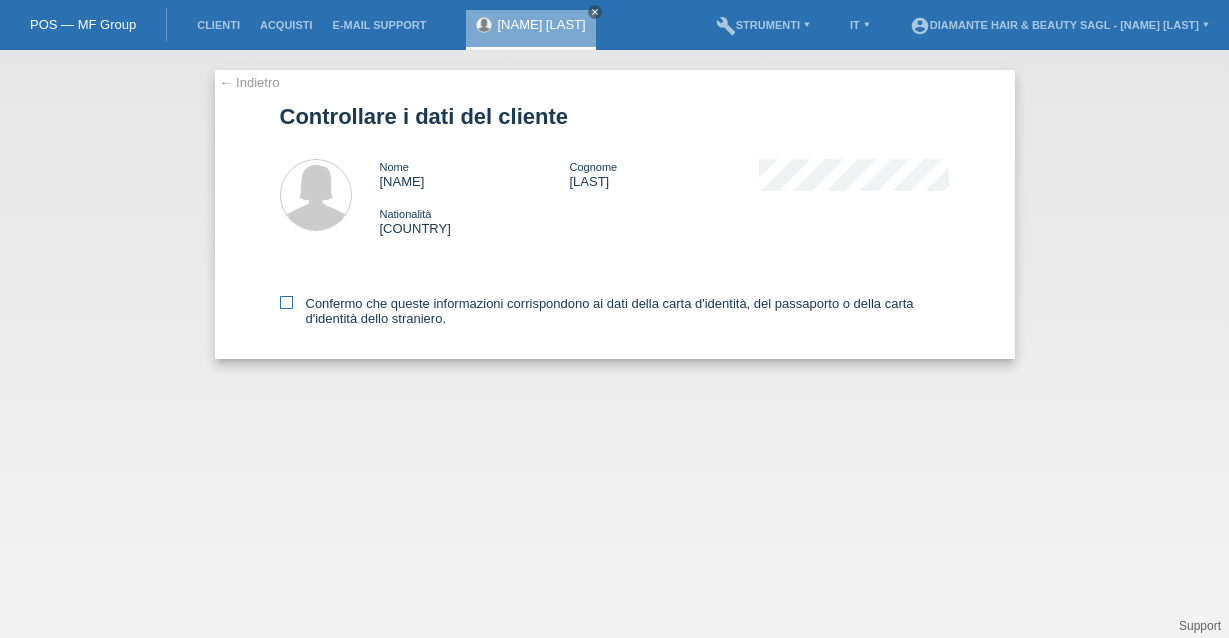 click at bounding box center [286, 302] 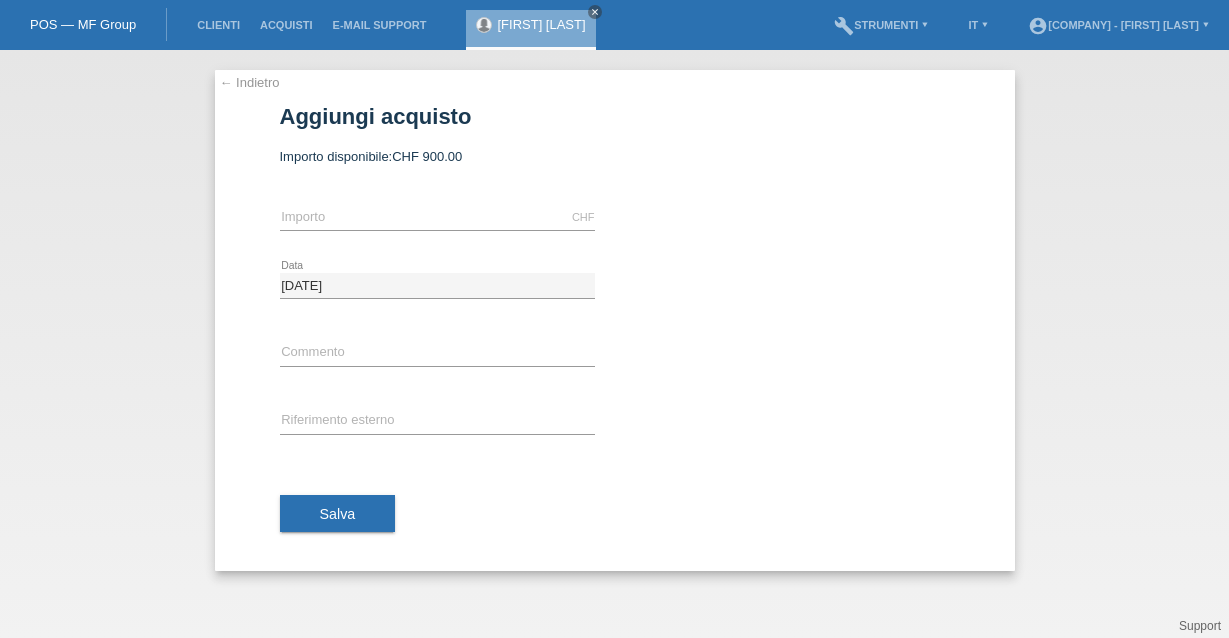scroll, scrollTop: 0, scrollLeft: 0, axis: both 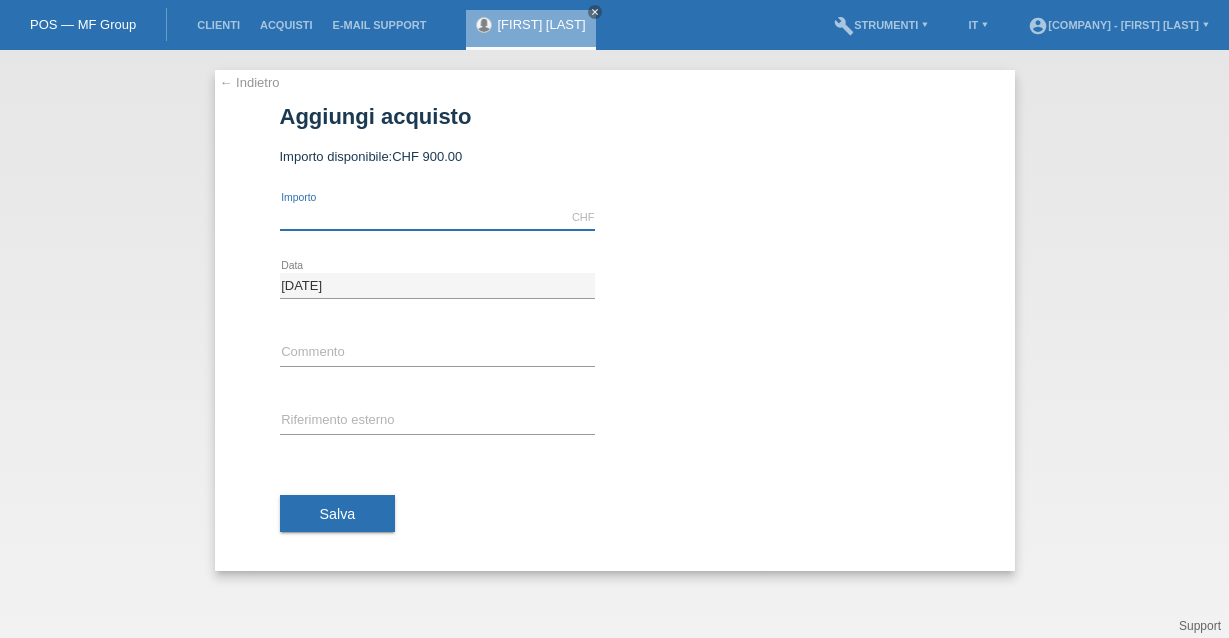click at bounding box center [437, 217] 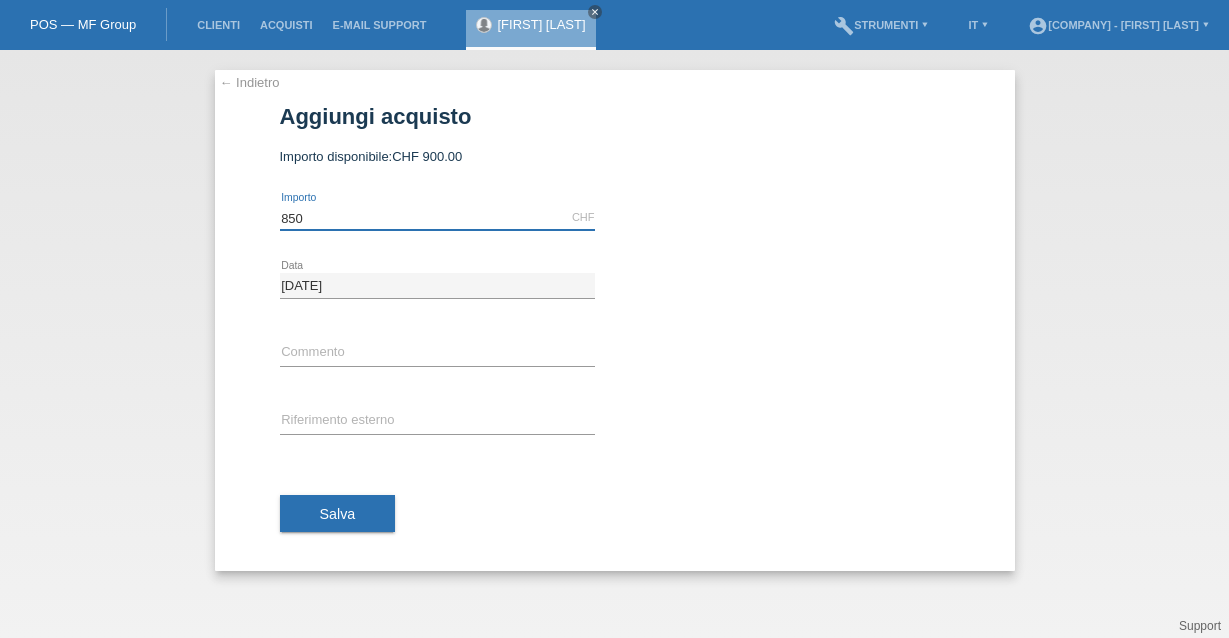 type on "850" 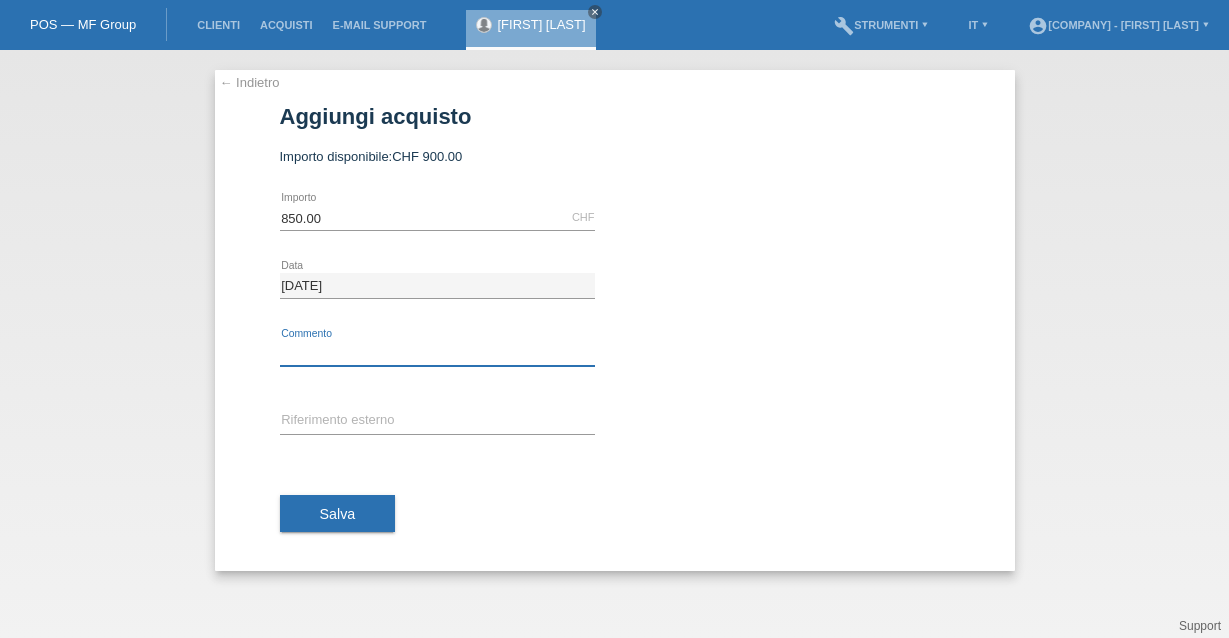 click at bounding box center (437, 353) 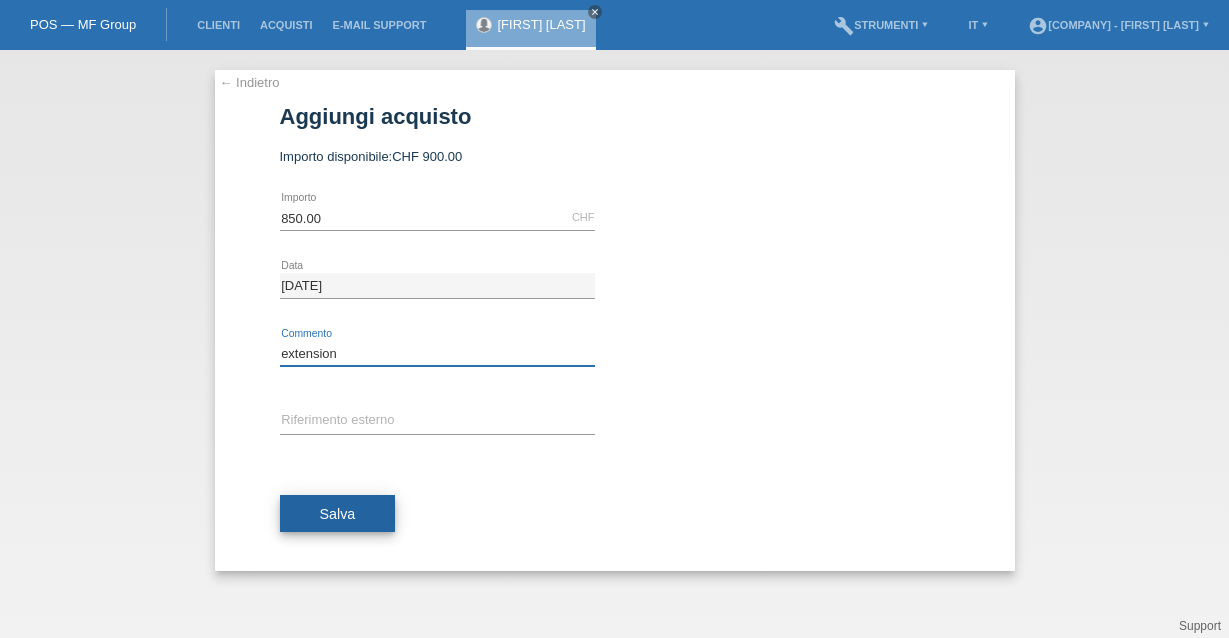 type on "extension" 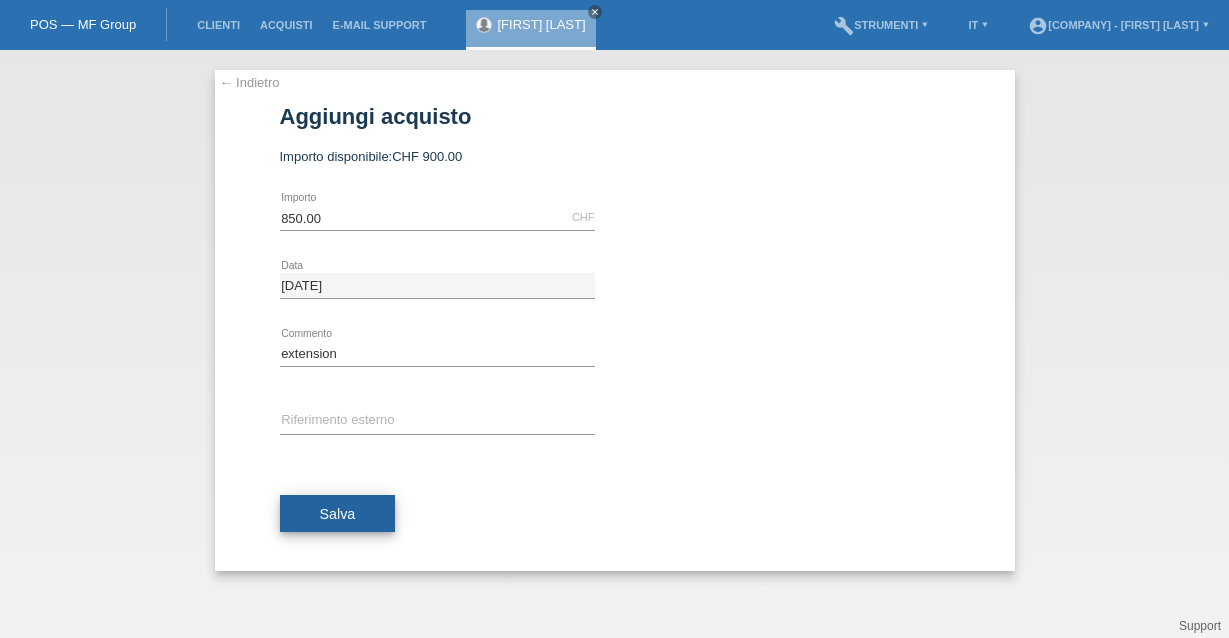 click on "Salva" at bounding box center (338, 514) 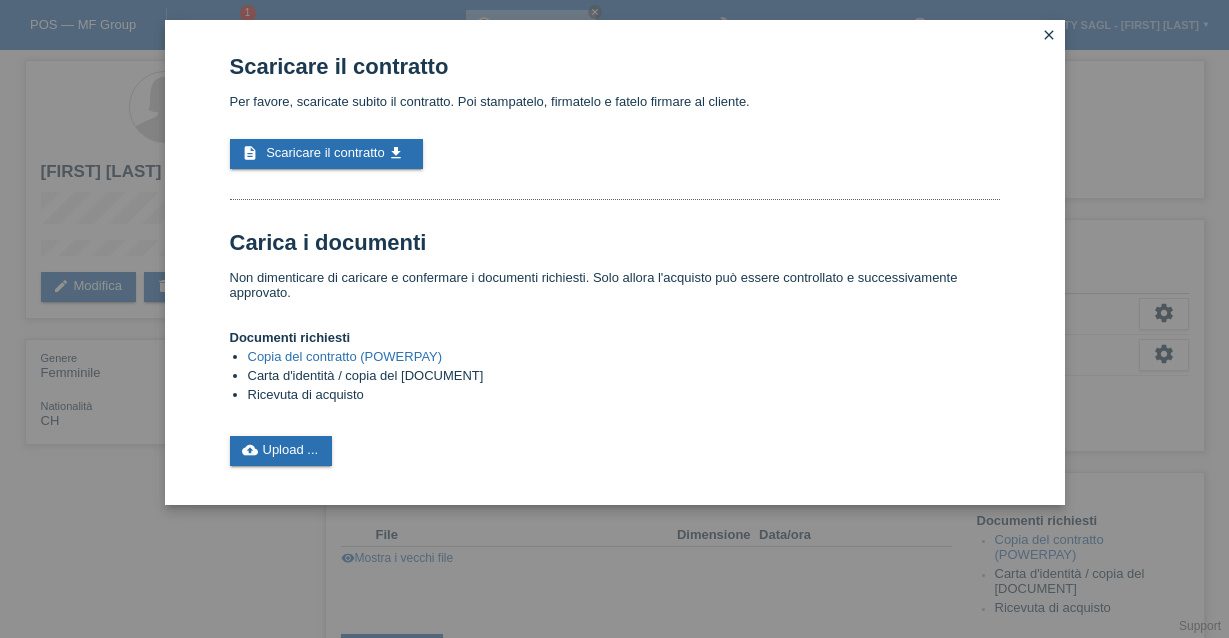 scroll, scrollTop: 0, scrollLeft: 0, axis: both 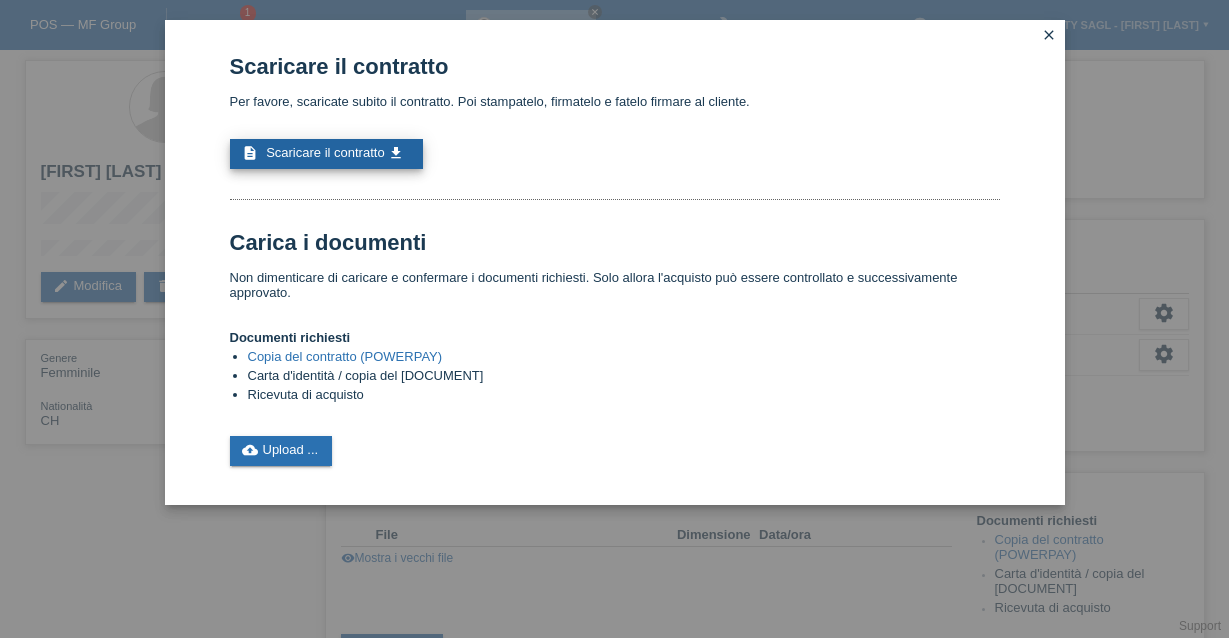 click on "Scaricare il contratto" at bounding box center (325, 152) 